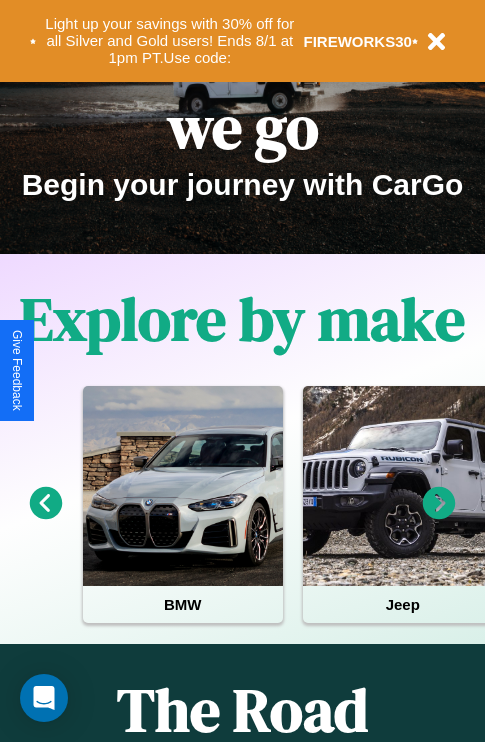 scroll, scrollTop: 308, scrollLeft: 0, axis: vertical 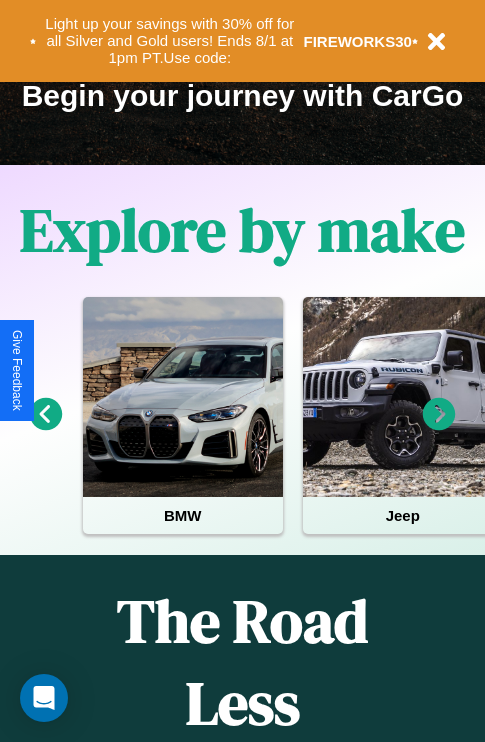 click 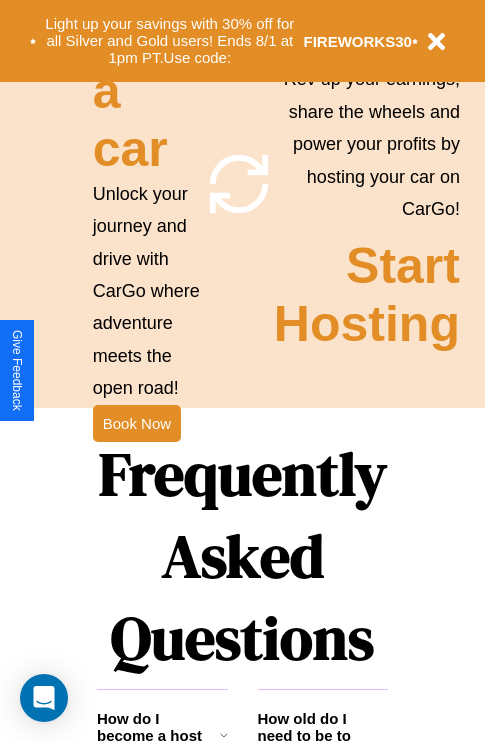 scroll, scrollTop: 1947, scrollLeft: 0, axis: vertical 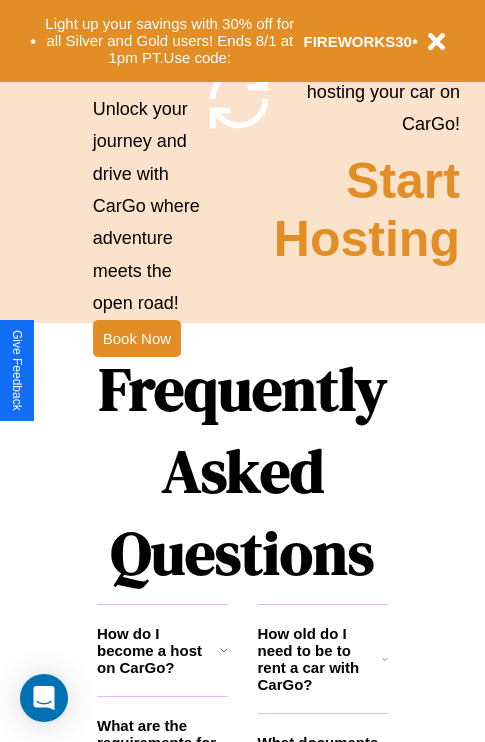 click on "Frequently Asked Questions" at bounding box center [242, 471] 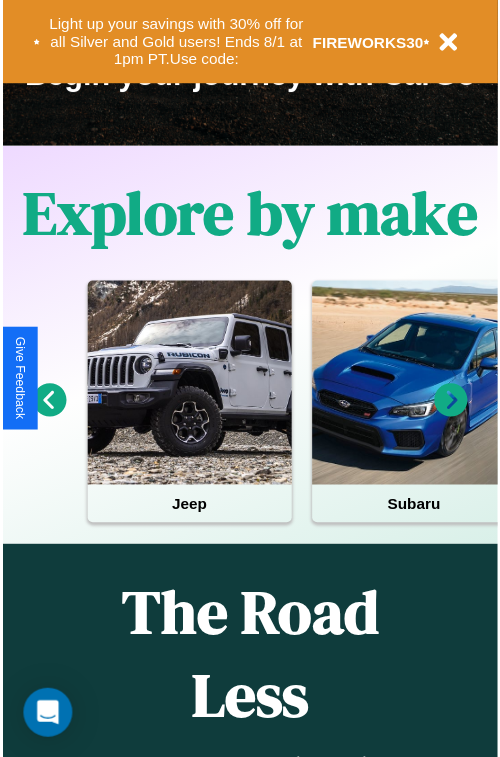 scroll, scrollTop: 0, scrollLeft: 0, axis: both 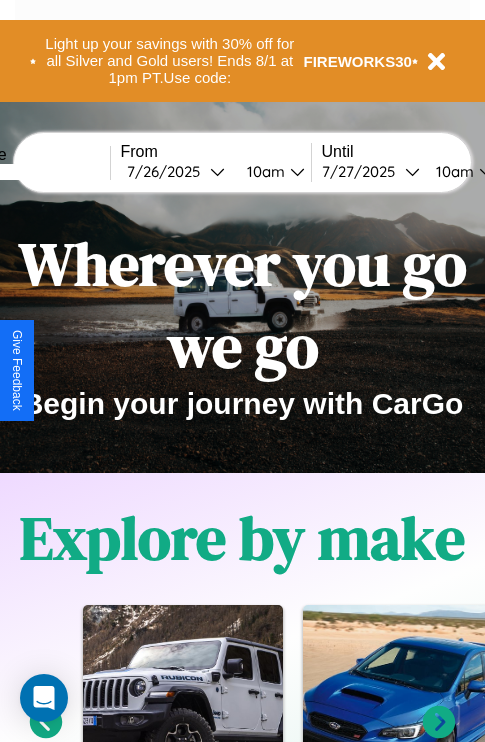 click 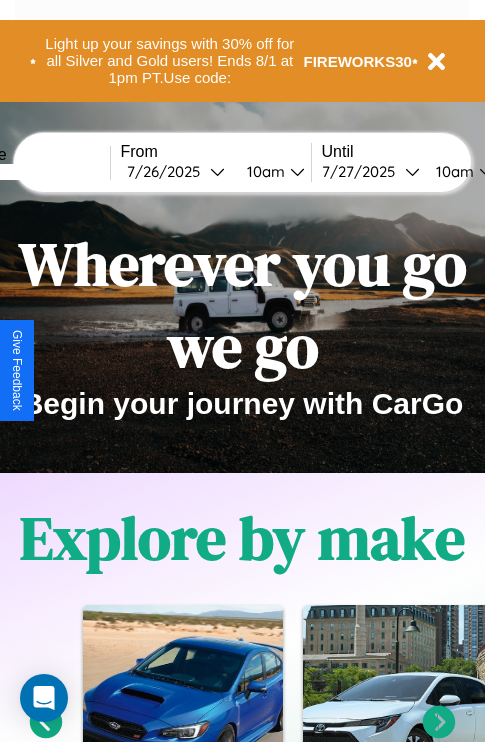 click at bounding box center [35, 172] 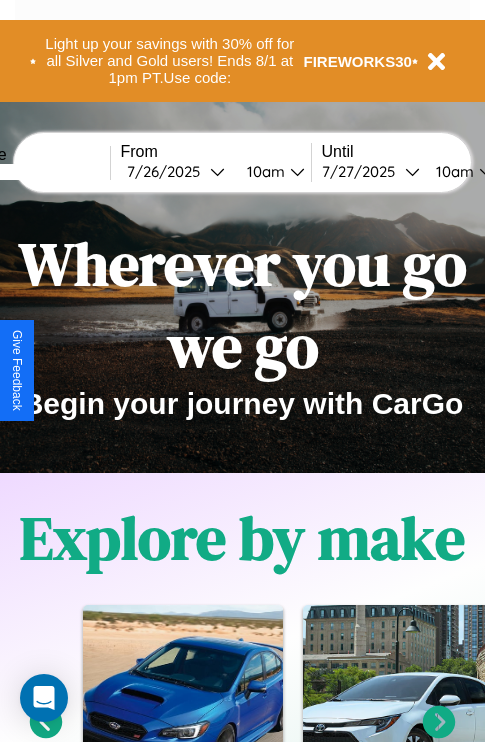 click 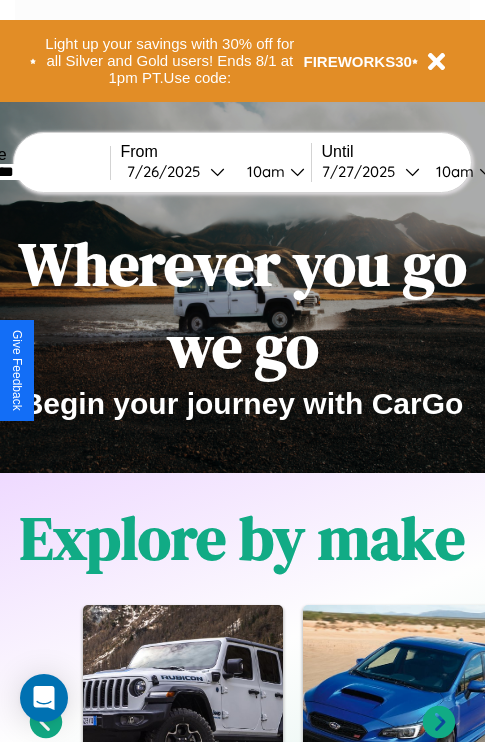 type on "*********" 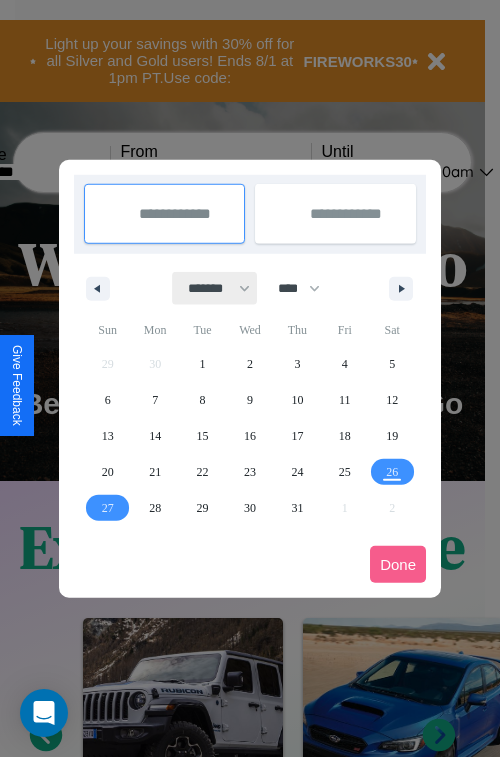 click on "******* ******** ***** ***** *** **** **** ****** ********* ******* ******** ********" at bounding box center [215, 288] 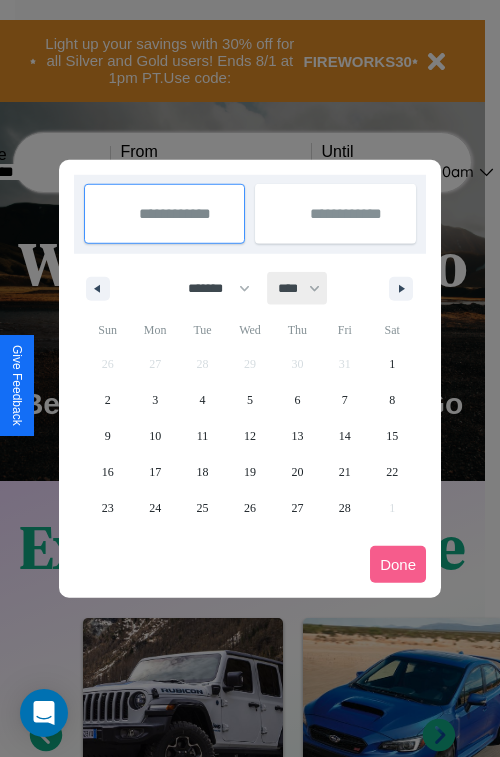 click on "**** **** **** **** **** **** **** **** **** **** **** **** **** **** **** **** **** **** **** **** **** **** **** **** **** **** **** **** **** **** **** **** **** **** **** **** **** **** **** **** **** **** **** **** **** **** **** **** **** **** **** **** **** **** **** **** **** **** **** **** **** **** **** **** **** **** **** **** **** **** **** **** **** **** **** **** **** **** **** **** **** **** **** **** **** **** **** **** **** **** **** **** **** **** **** **** **** **** **** **** **** **** **** **** **** **** **** **** **** **** **** **** **** **** **** **** **** **** **** **** ****" at bounding box center (298, 288) 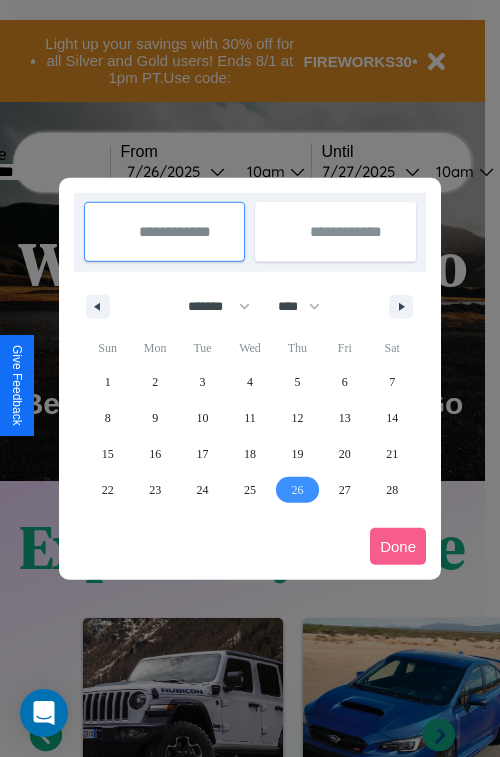 click on "26" at bounding box center (297, 490) 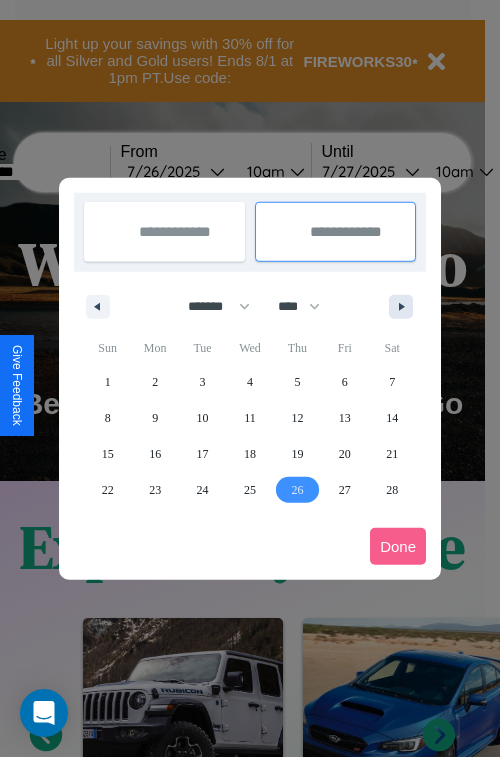 click at bounding box center (405, 307) 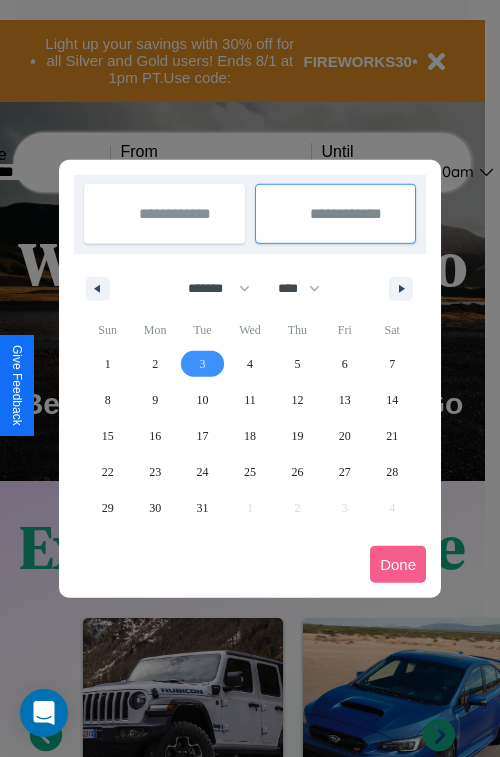 click on "3" at bounding box center (203, 364) 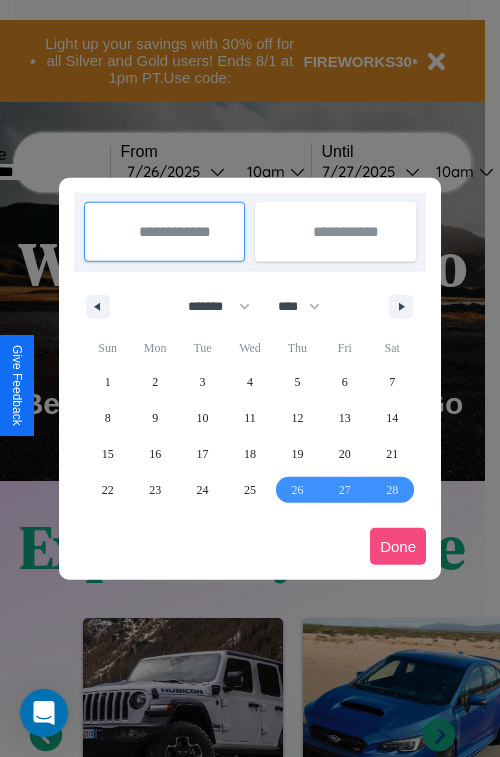 click on "Done" at bounding box center (398, 546) 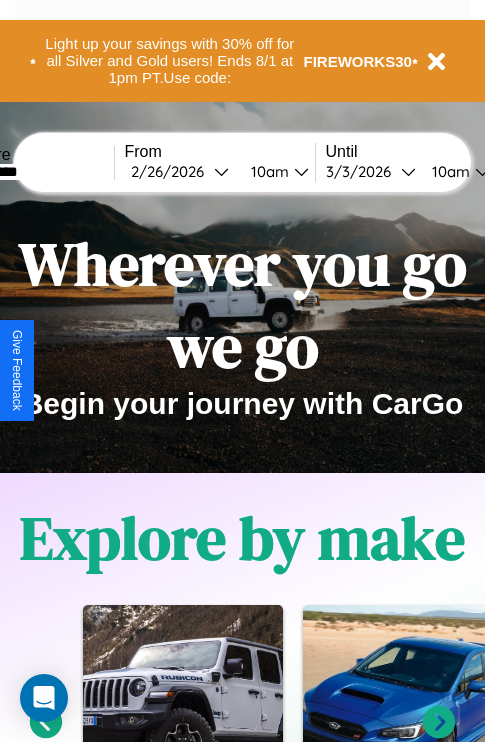click on "10am" at bounding box center (267, 171) 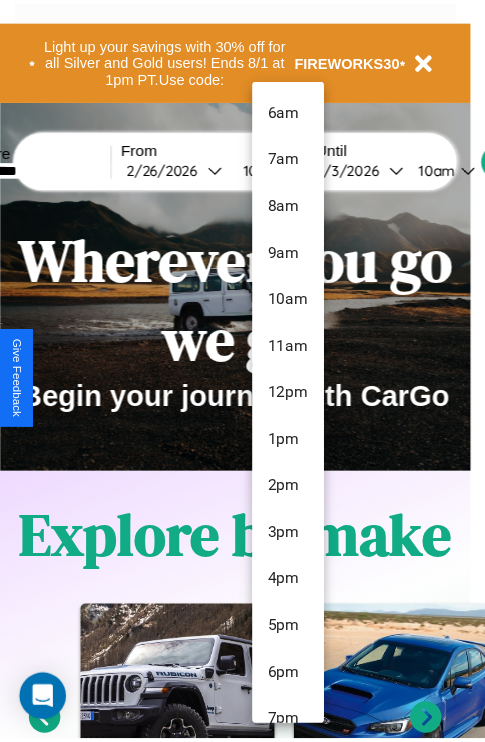 scroll, scrollTop: 211, scrollLeft: 0, axis: vertical 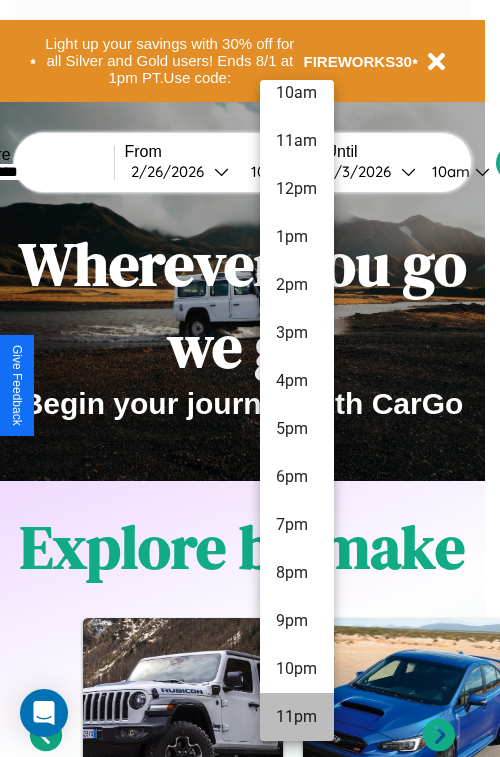 click on "11pm" at bounding box center [297, 717] 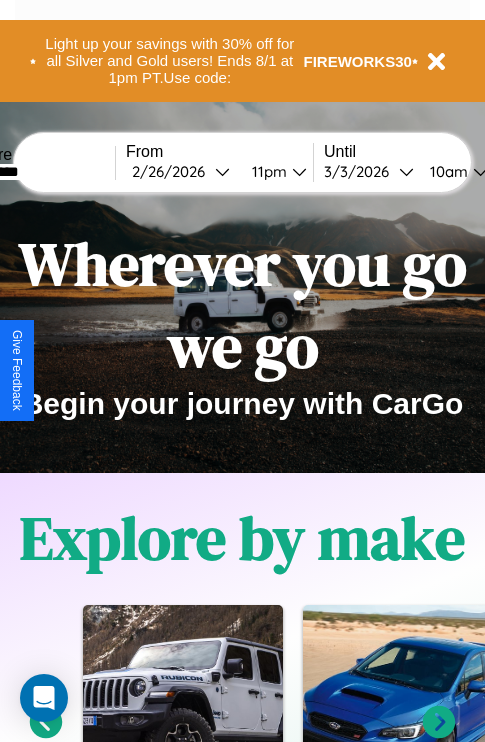 click on "10am" at bounding box center (446, 171) 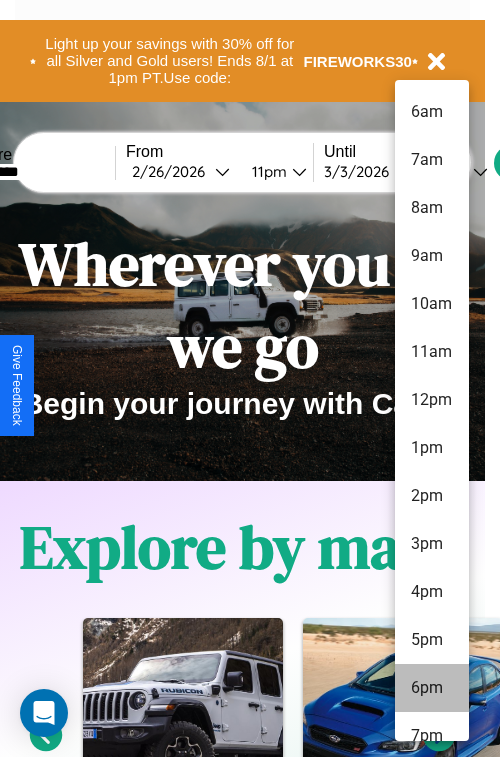 click on "6pm" at bounding box center (432, 688) 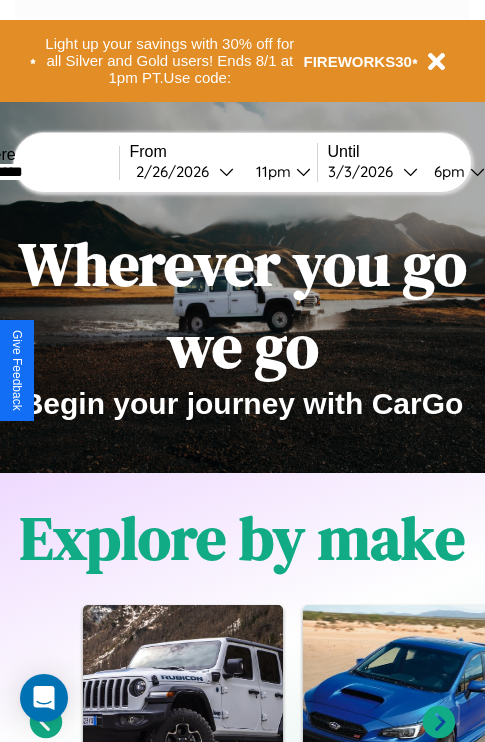 scroll, scrollTop: 0, scrollLeft: 67, axis: horizontal 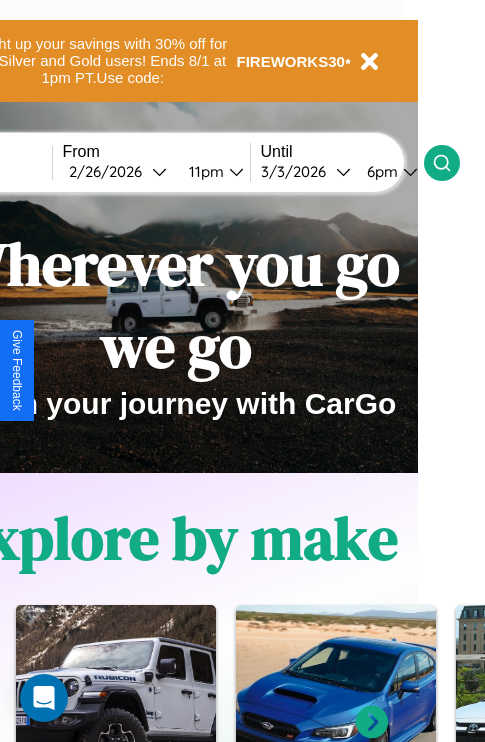 click 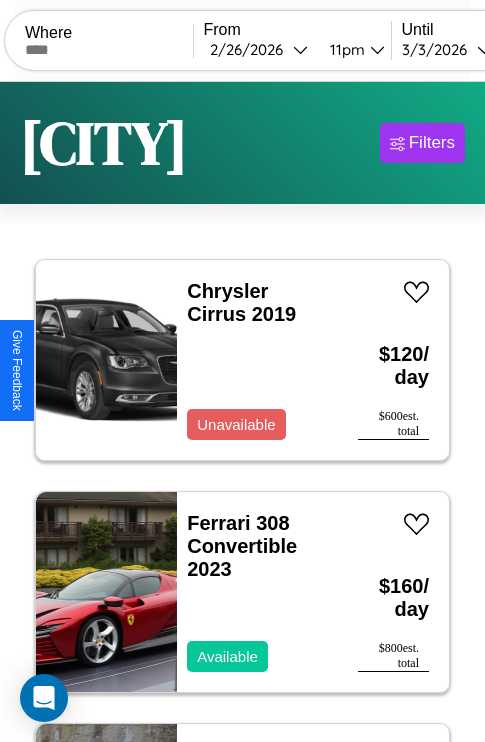scroll, scrollTop: 66, scrollLeft: 0, axis: vertical 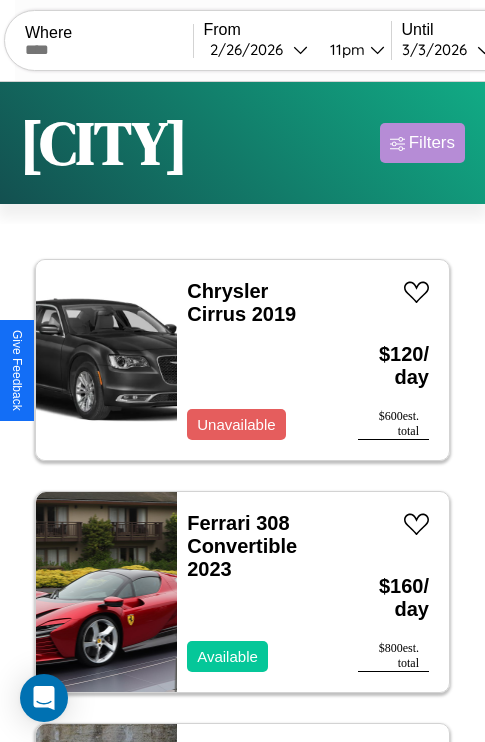 click on "Filters" at bounding box center (432, 143) 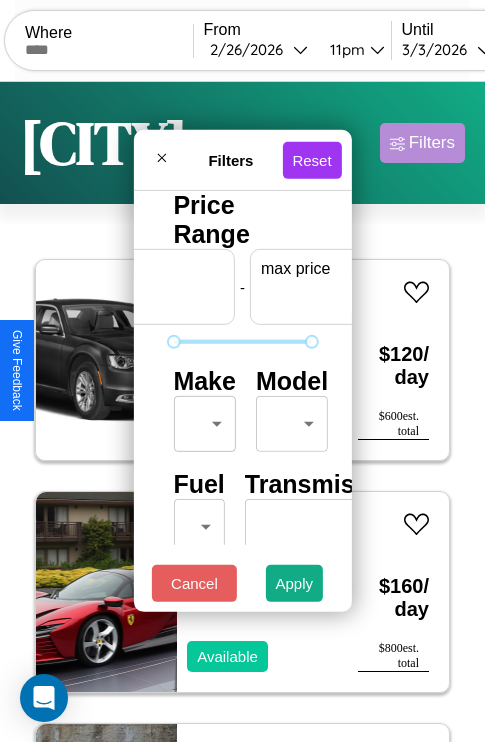scroll, scrollTop: 0, scrollLeft: 124, axis: horizontal 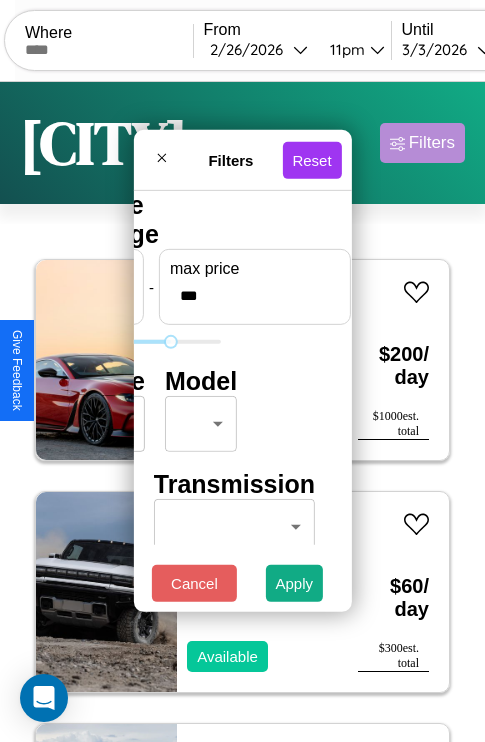 type on "***" 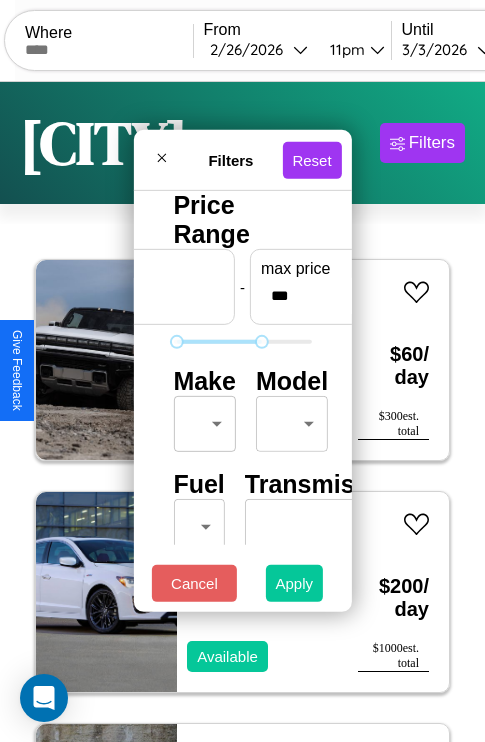 type on "**" 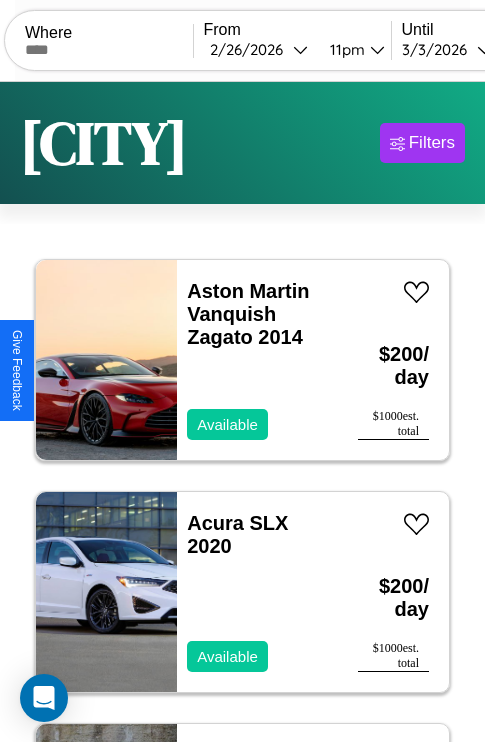 scroll, scrollTop: 66, scrollLeft: 0, axis: vertical 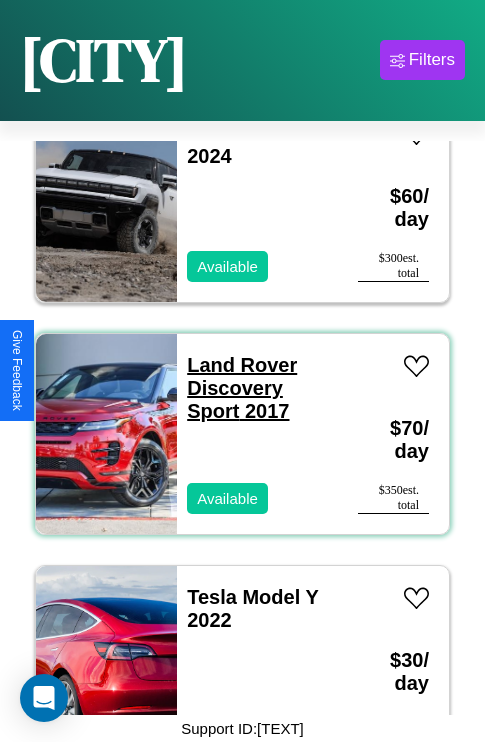 click on "Land Rover   Discovery Sport   2017" at bounding box center (242, 388) 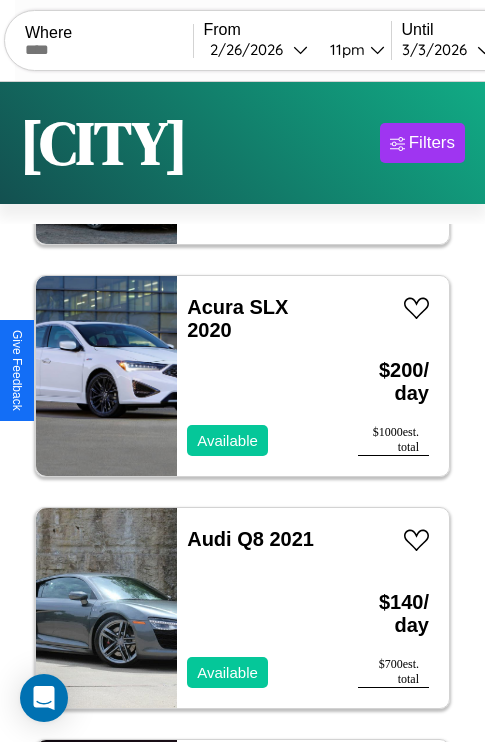 scroll, scrollTop: 0, scrollLeft: 0, axis: both 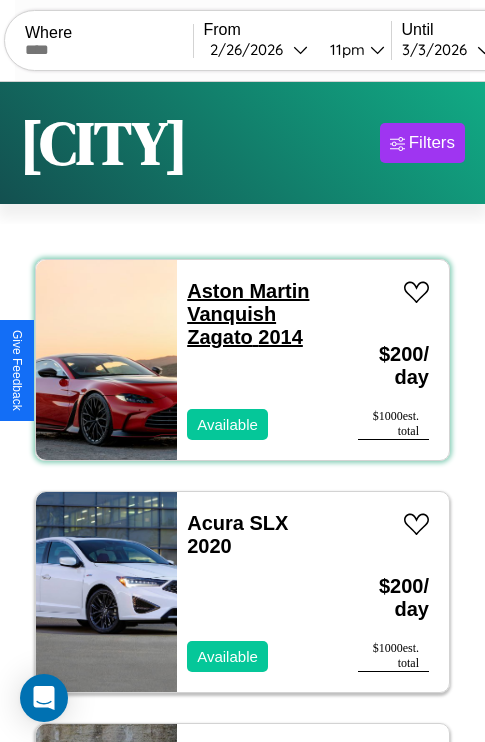 click on "Aston Martin   Vanquish Zagato   2014" at bounding box center [248, 314] 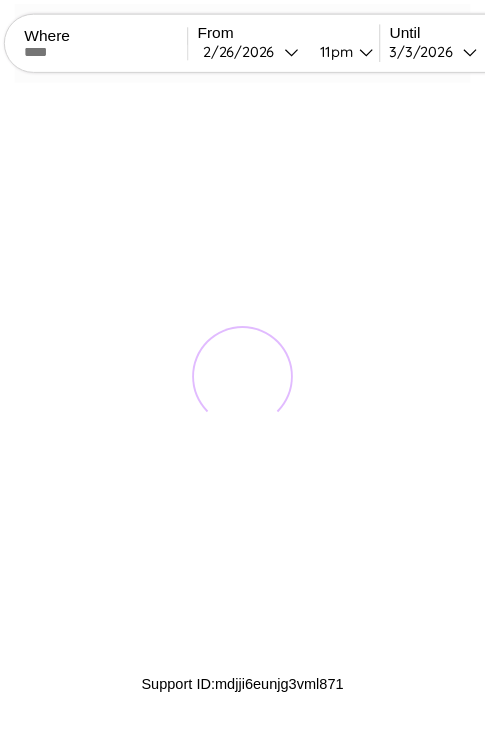 scroll, scrollTop: 0, scrollLeft: 0, axis: both 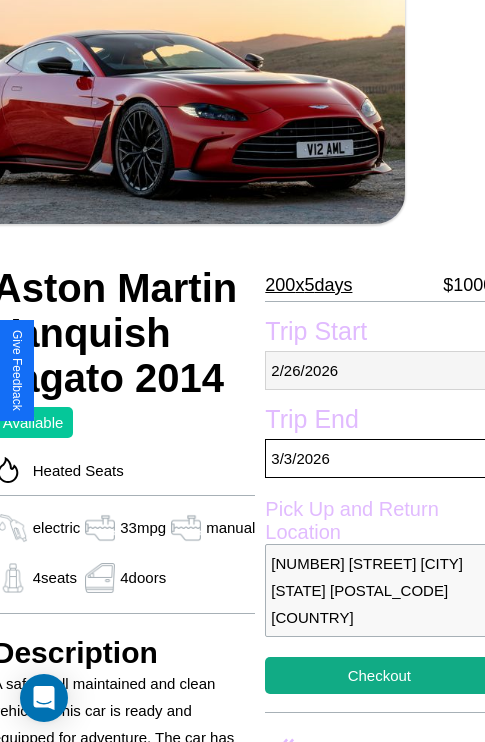 click on "[DATE]" at bounding box center [379, 370] 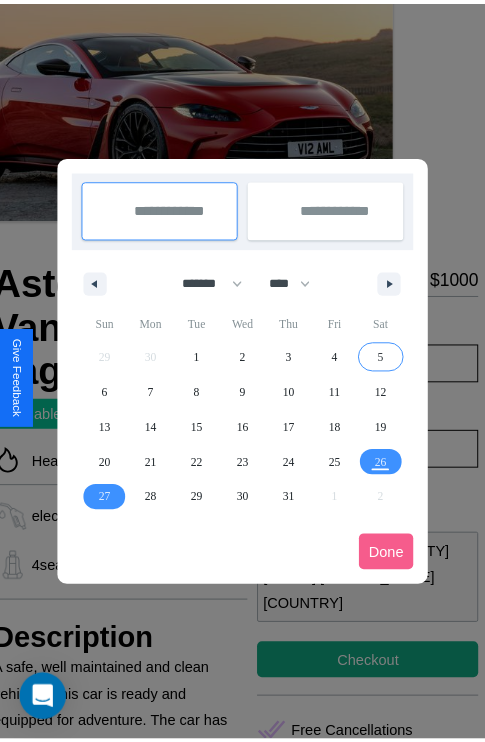 scroll, scrollTop: 0, scrollLeft: 80, axis: horizontal 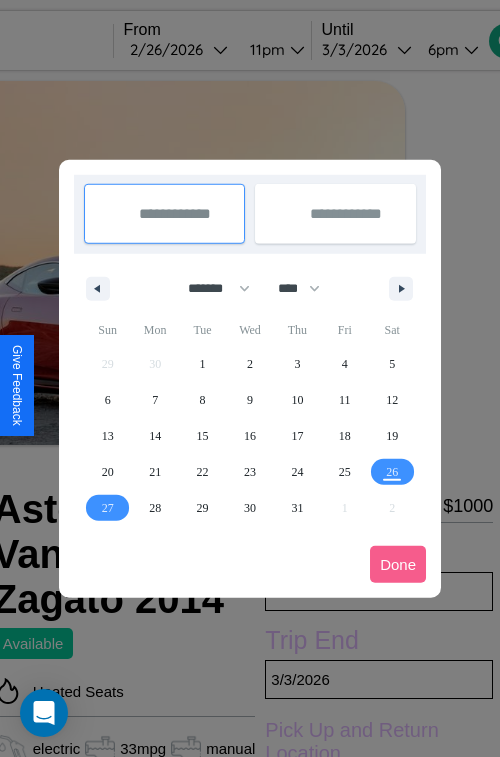 click at bounding box center (250, 378) 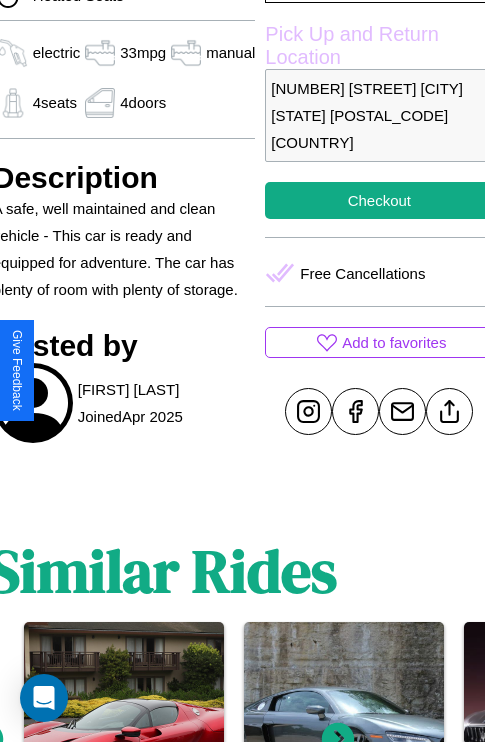 scroll, scrollTop: 710, scrollLeft: 80, axis: both 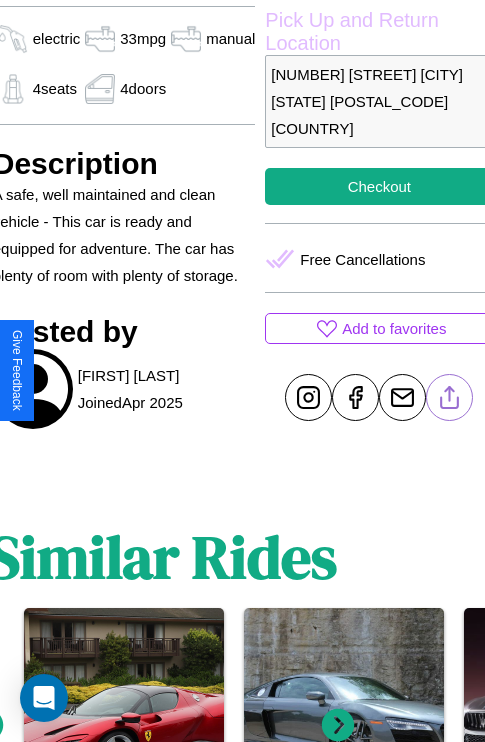 click 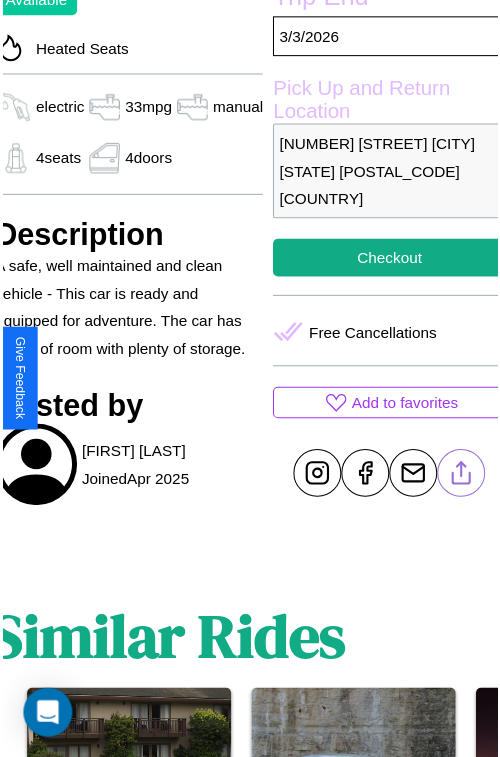 scroll, scrollTop: 641, scrollLeft: 80, axis: both 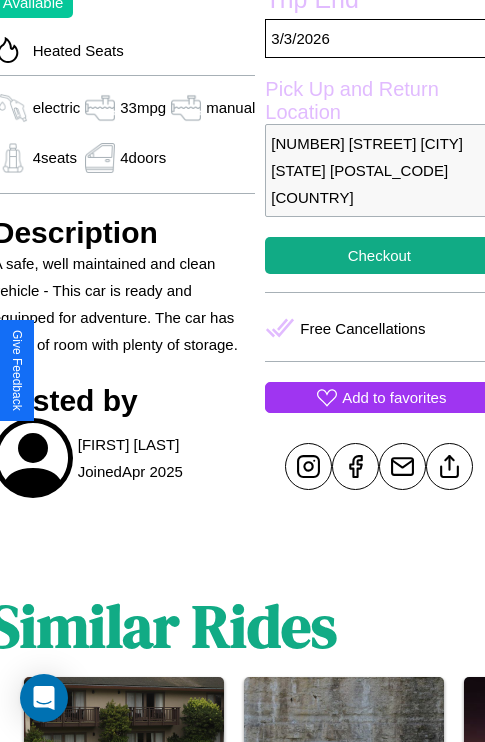click on "Add to favorites" at bounding box center [394, 397] 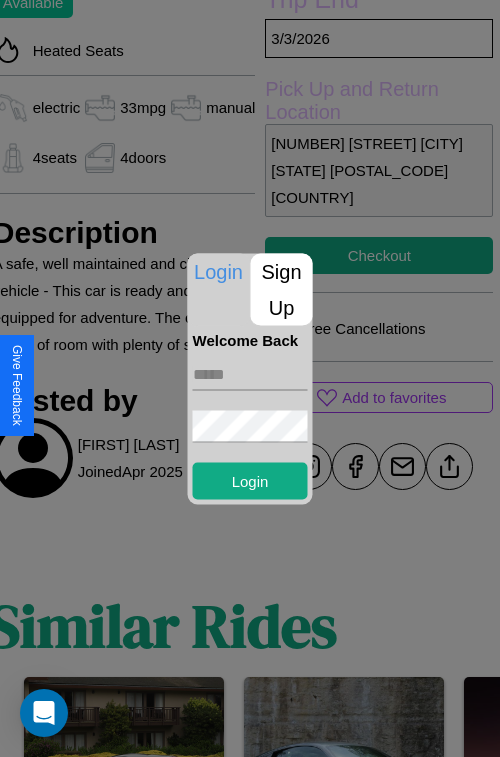 click on "Sign Up" at bounding box center [282, 289] 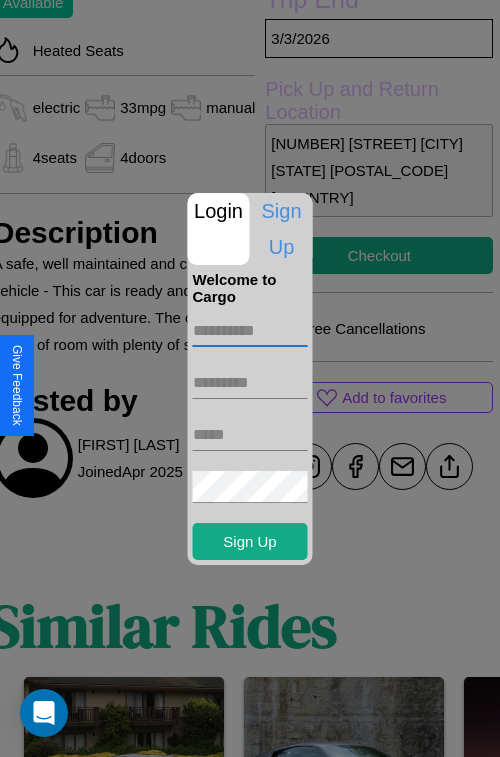 click at bounding box center [250, 331] 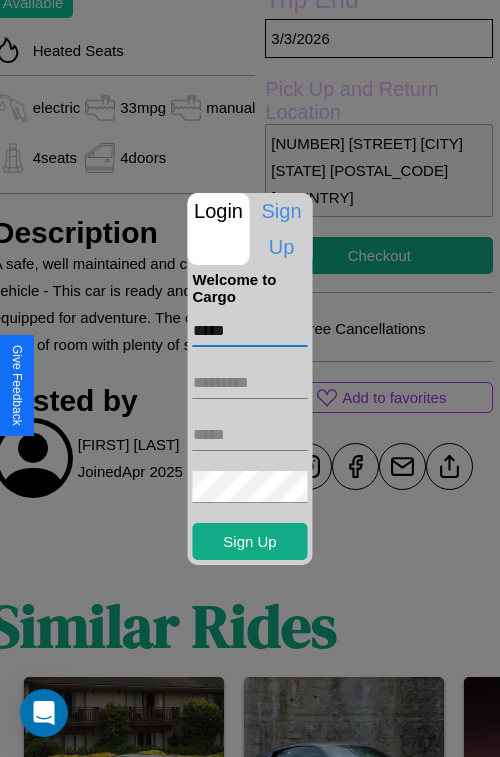 type on "*****" 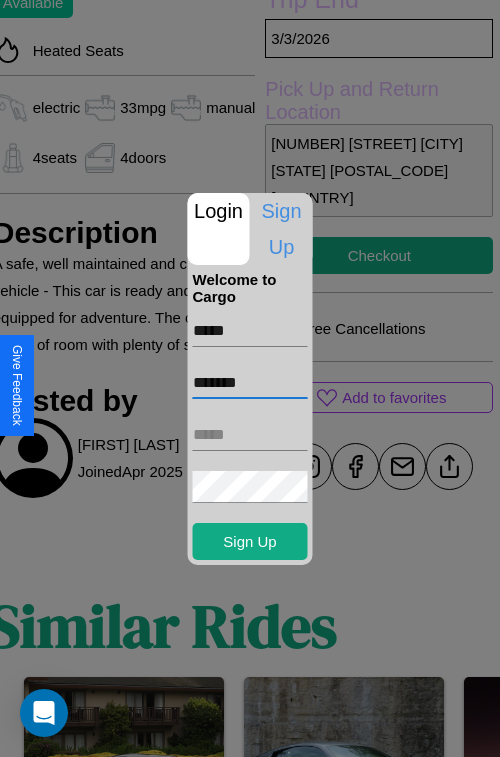 type on "*******" 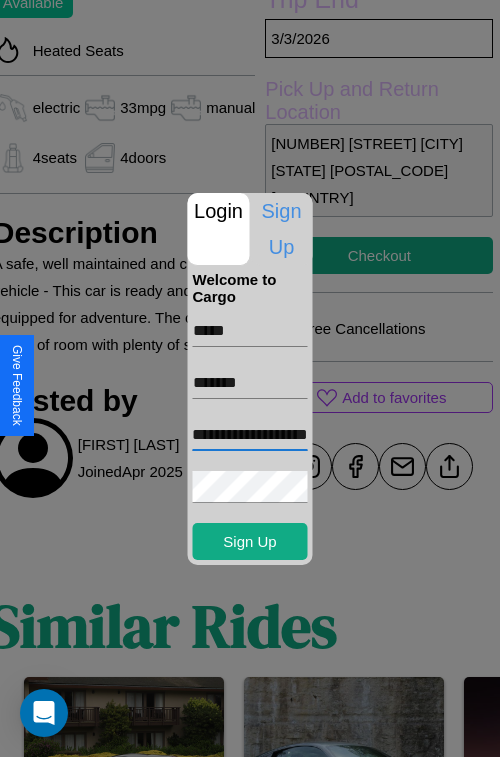 scroll, scrollTop: 0, scrollLeft: 62, axis: horizontal 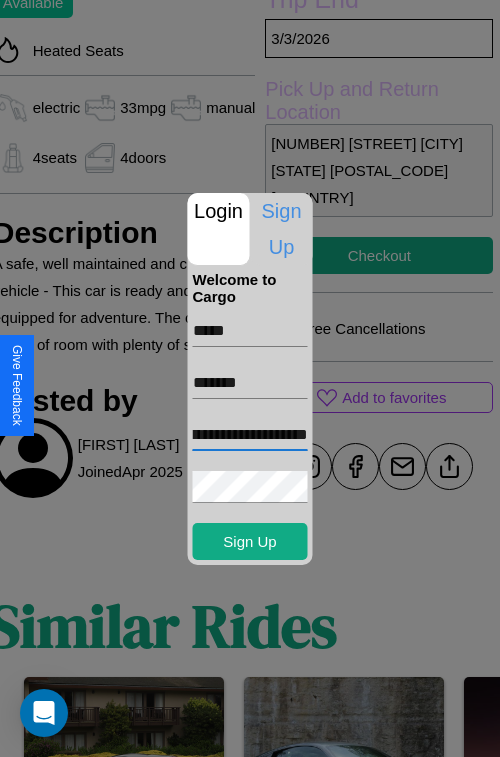 type on "**********" 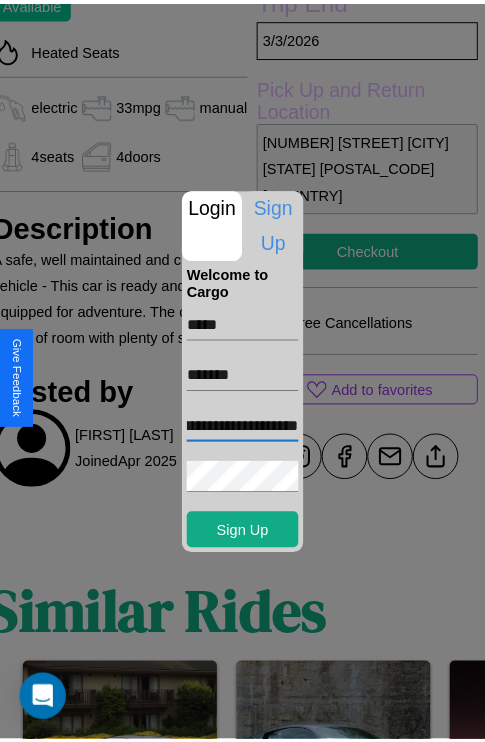 scroll, scrollTop: 0, scrollLeft: 0, axis: both 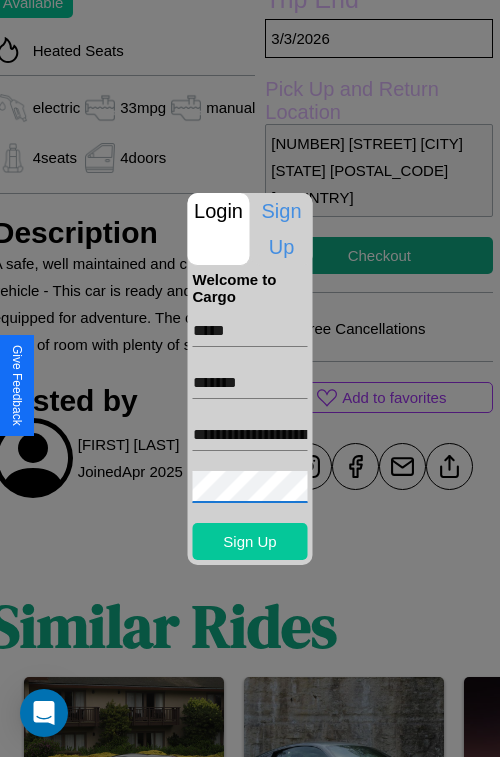click on "Sign Up" at bounding box center [250, 541] 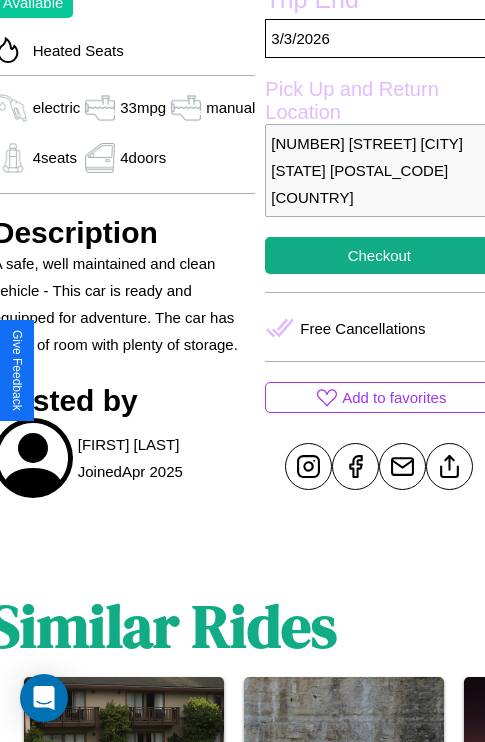 scroll, scrollTop: 641, scrollLeft: 80, axis: both 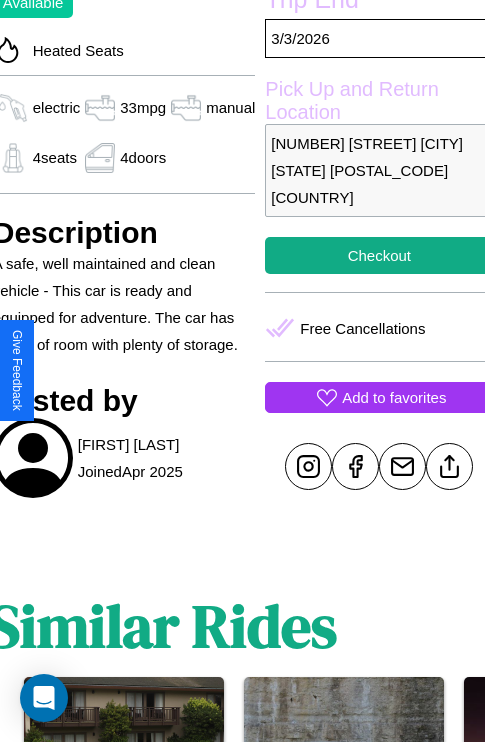 click on "Add to favorites" at bounding box center (394, 397) 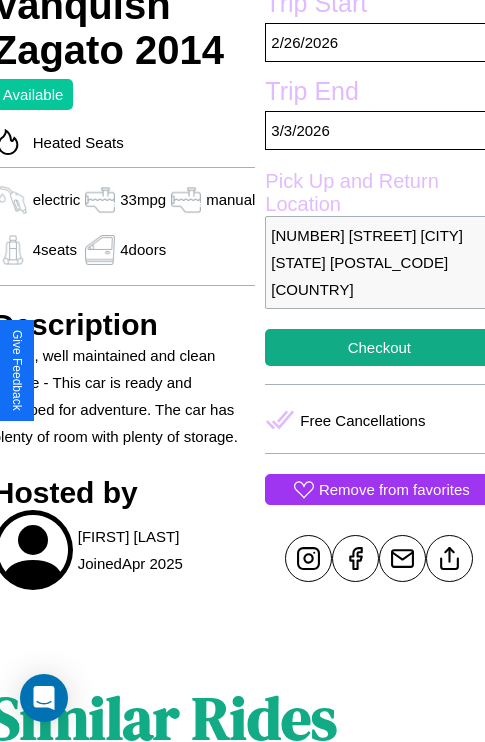 scroll, scrollTop: 499, scrollLeft: 80, axis: both 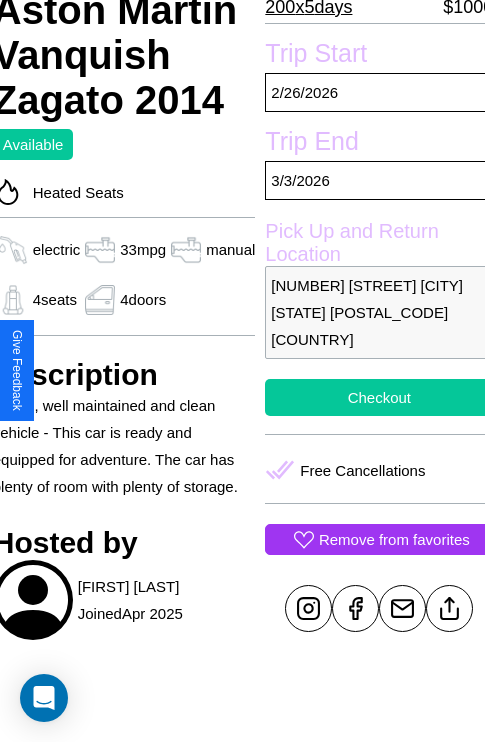 click on "Checkout" at bounding box center (379, 397) 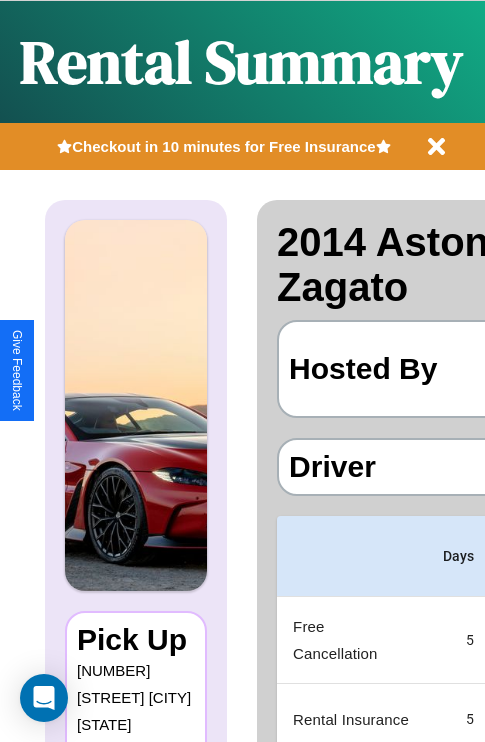 scroll, scrollTop: 0, scrollLeft: 378, axis: horizontal 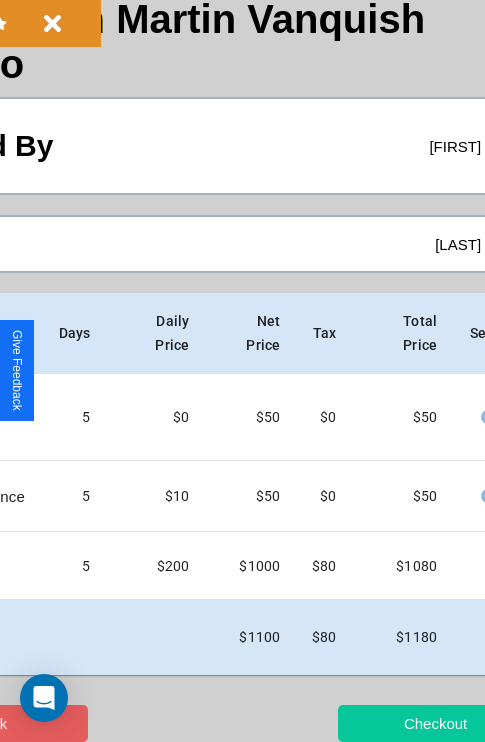 click on "Checkout" at bounding box center [435, 723] 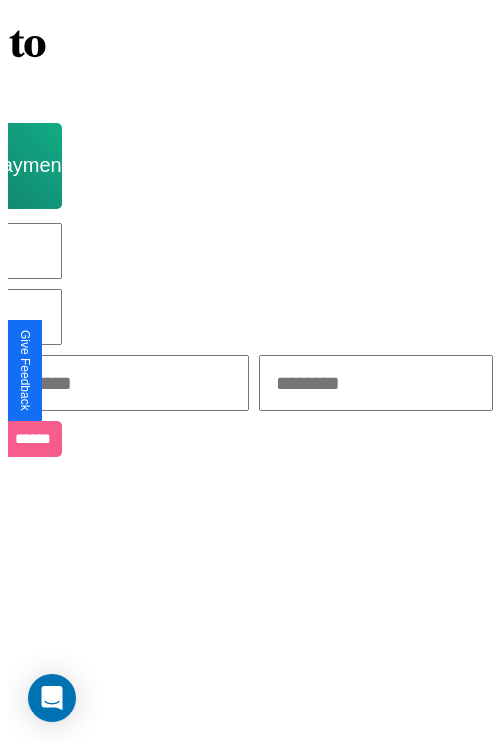 scroll, scrollTop: 0, scrollLeft: 0, axis: both 